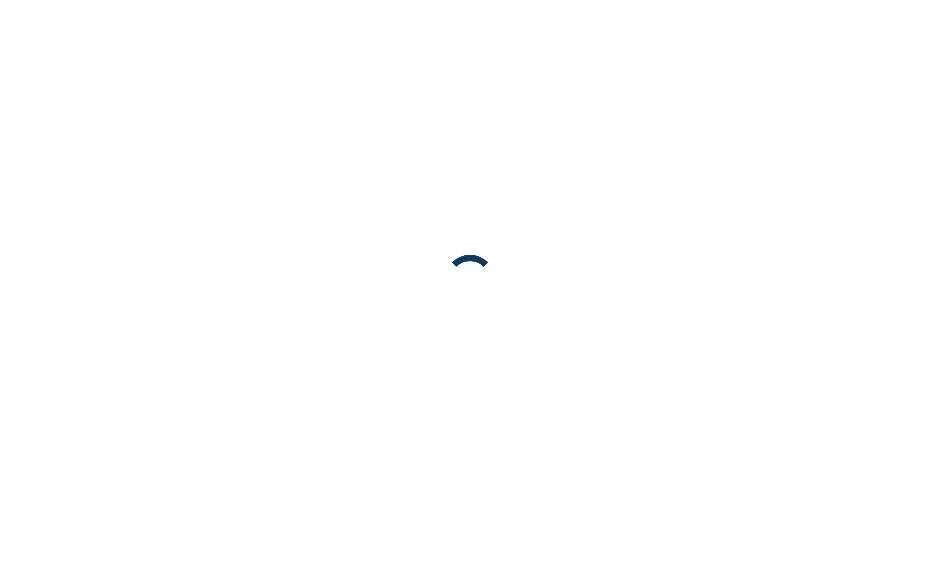 scroll, scrollTop: 0, scrollLeft: 0, axis: both 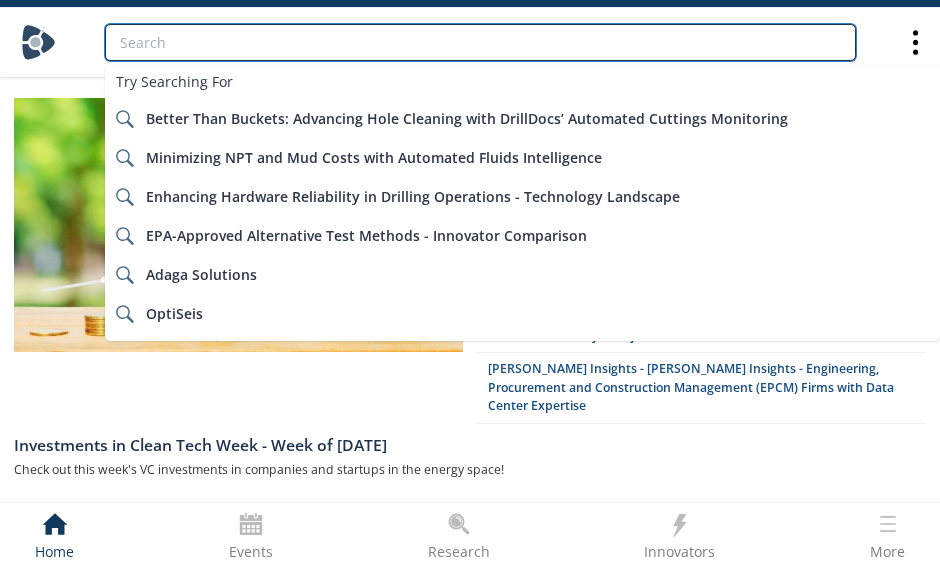 click at bounding box center (480, 42) 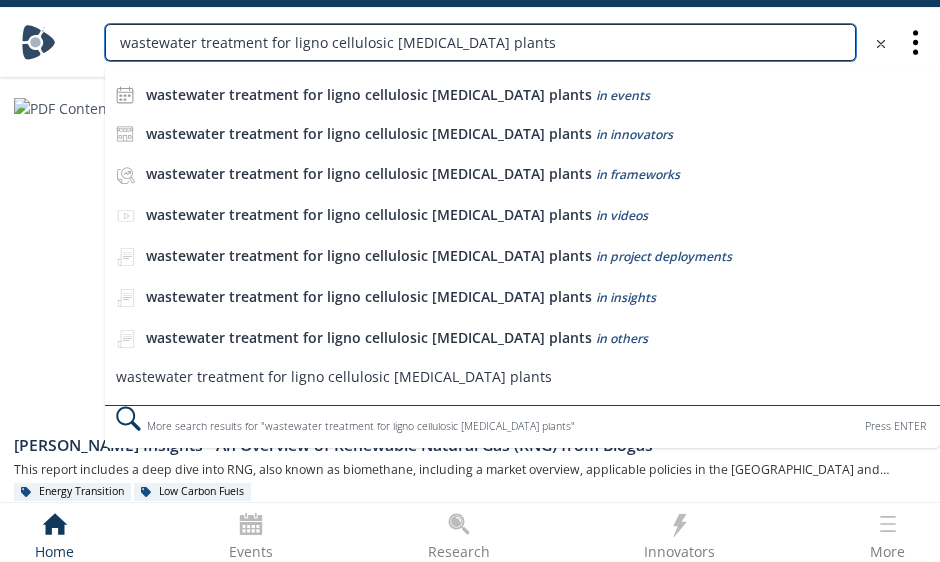 type on "wastewater treatment for ligno cellulosic [MEDICAL_DATA] plants" 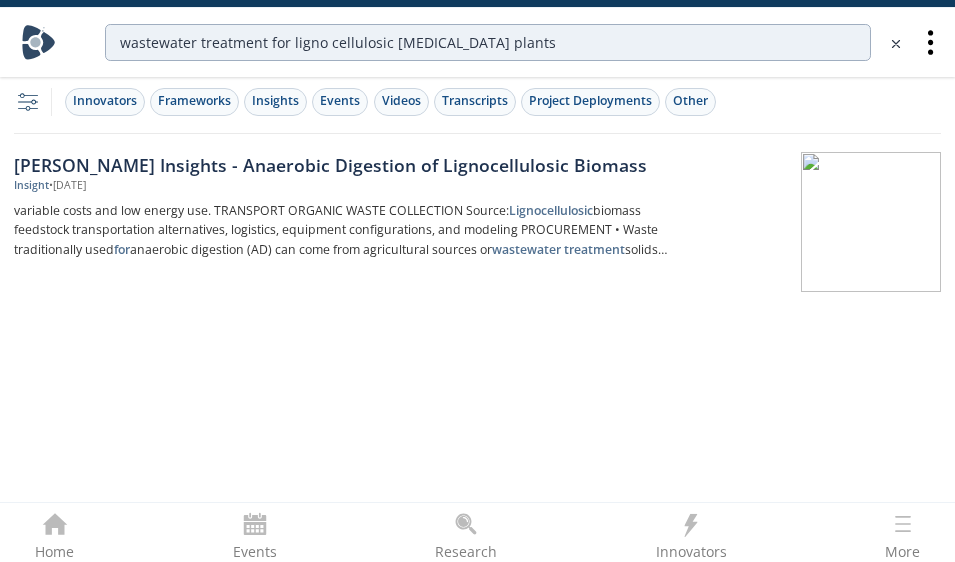 drag, startPoint x: 1, startPoint y: 145, endPoint x: -41, endPoint y: 147, distance: 42.047592 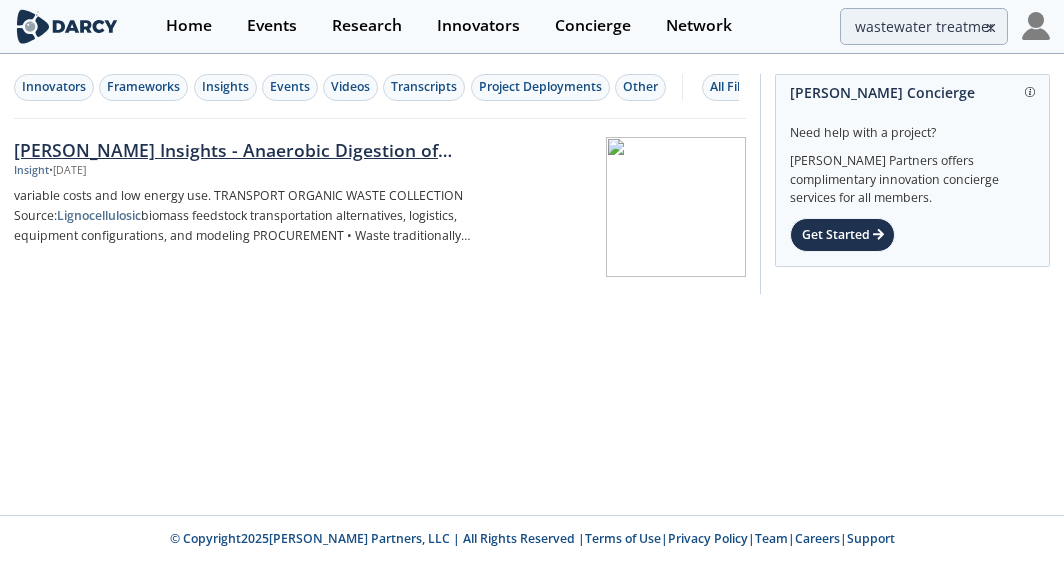 click on "[PERSON_NAME] Insights - Anaerobic Digestion of Lignocellulosic Biomass" at bounding box center (247, 150) 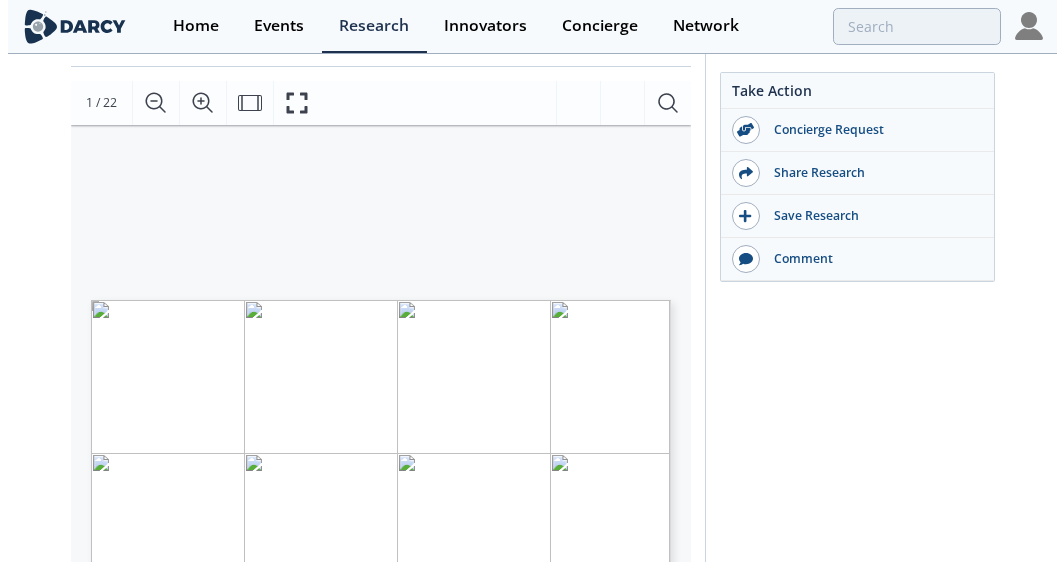 scroll, scrollTop: 200, scrollLeft: 0, axis: vertical 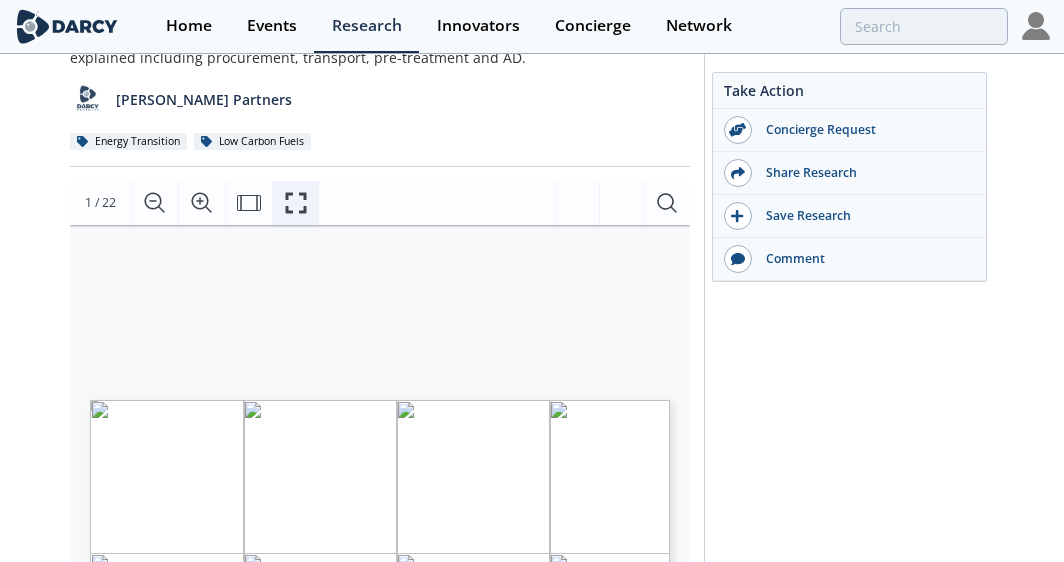click 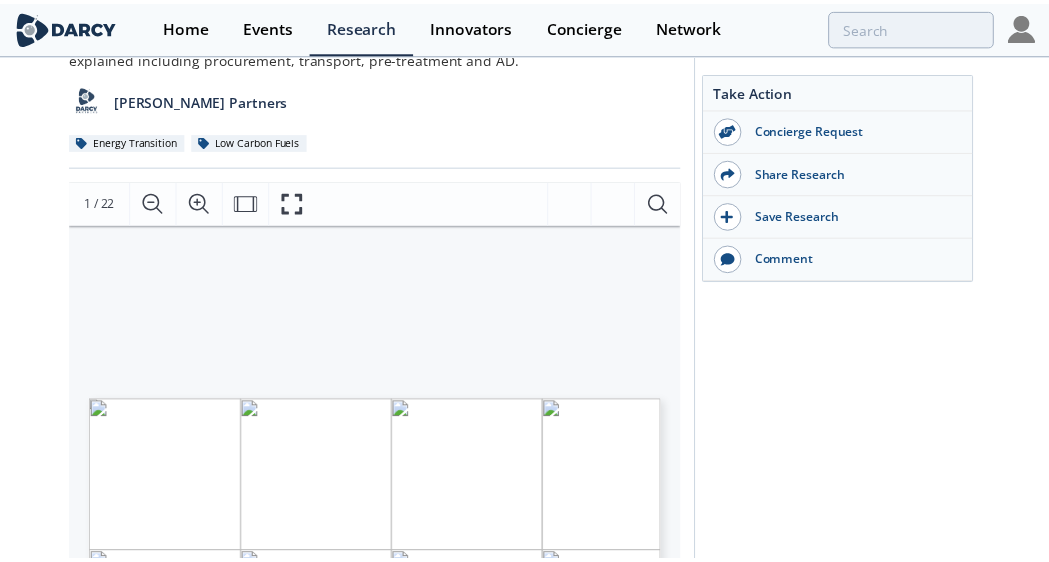 scroll, scrollTop: 0, scrollLeft: 0, axis: both 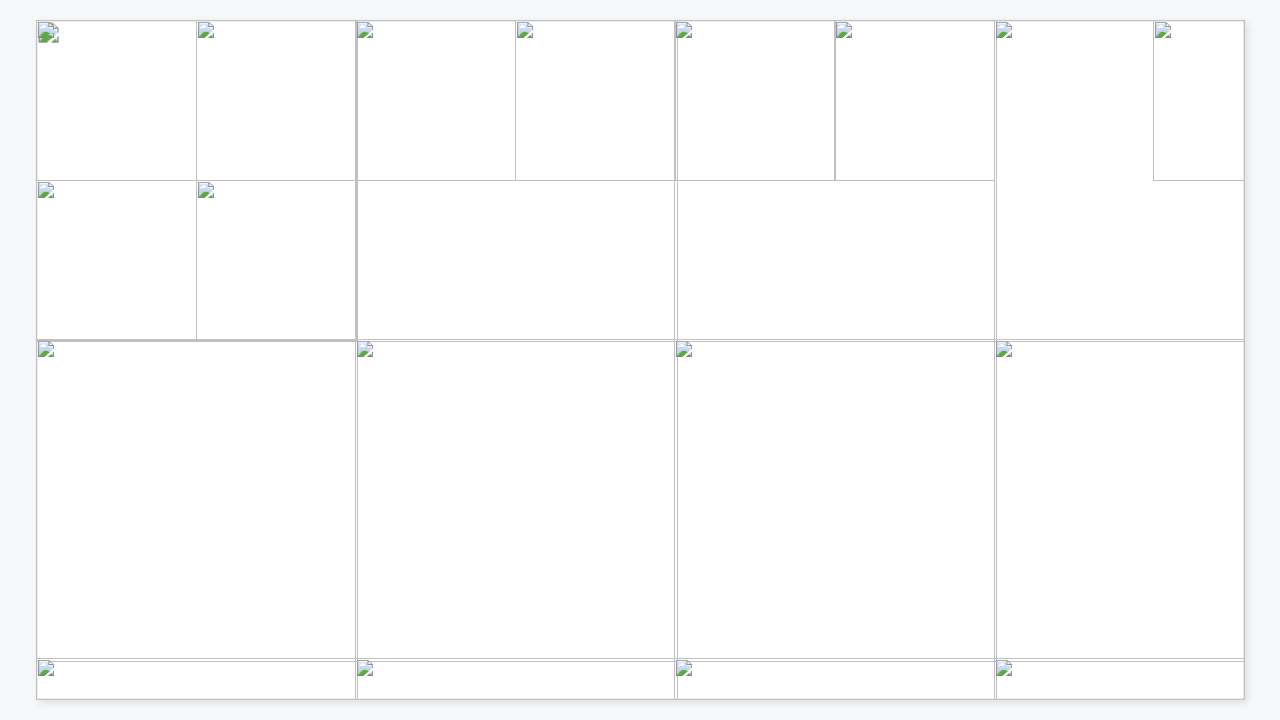 click at bounding box center (872, 836) 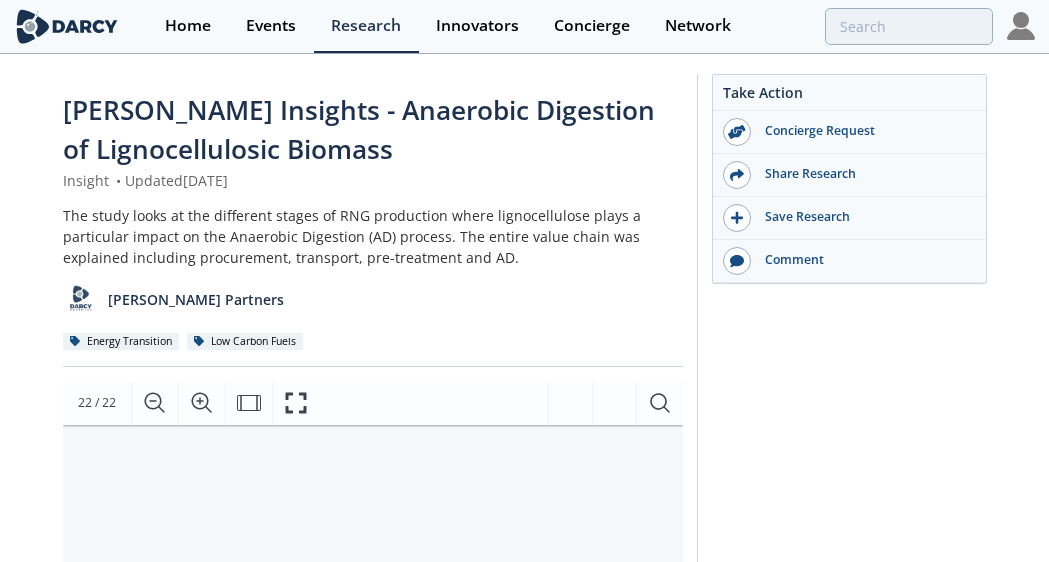 click on "Take Action
Concierge Request
Share Research
Save Research
Comment" at bounding box center (842, 795) 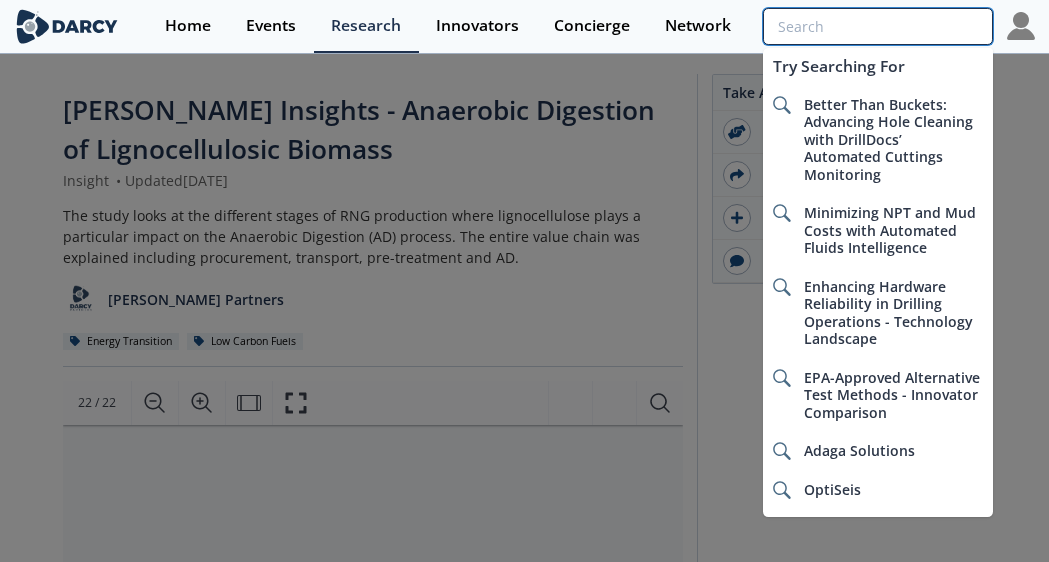 click at bounding box center (878, 26) 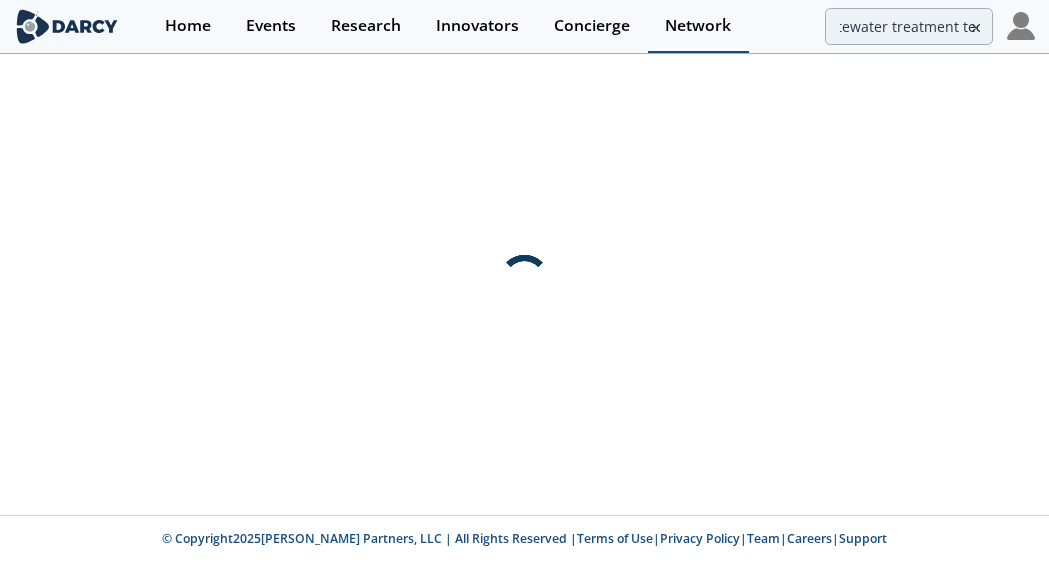scroll, scrollTop: 0, scrollLeft: 0, axis: both 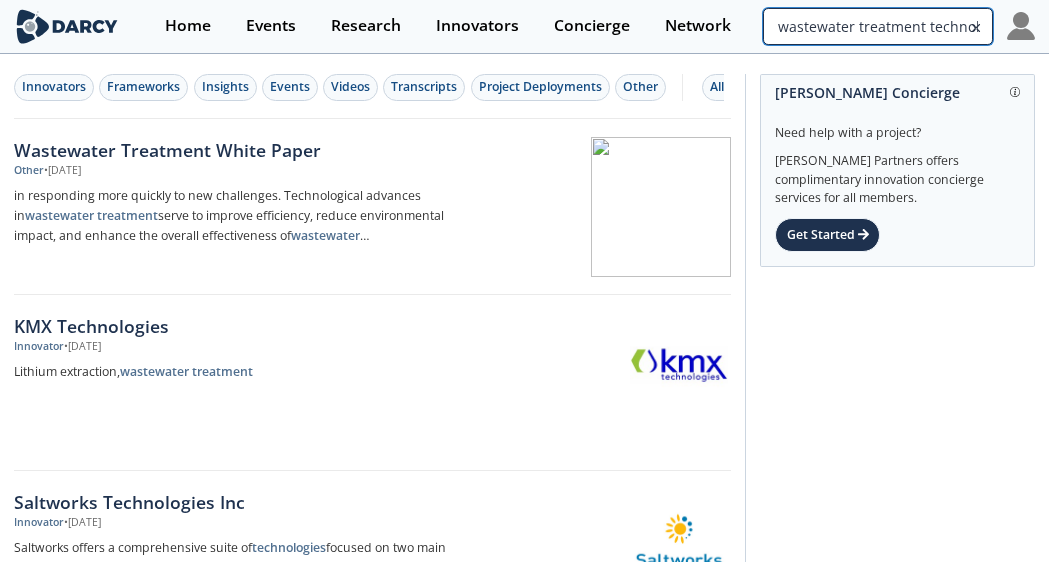 click on "wastewater treatment technologies" at bounding box center [878, 26] 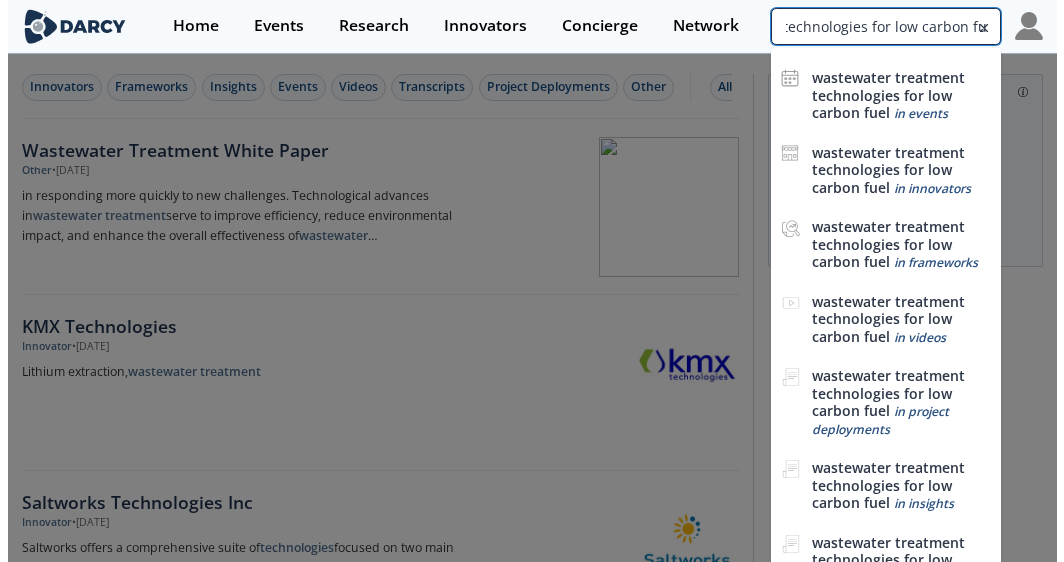 scroll, scrollTop: 0, scrollLeft: 162, axis: horizontal 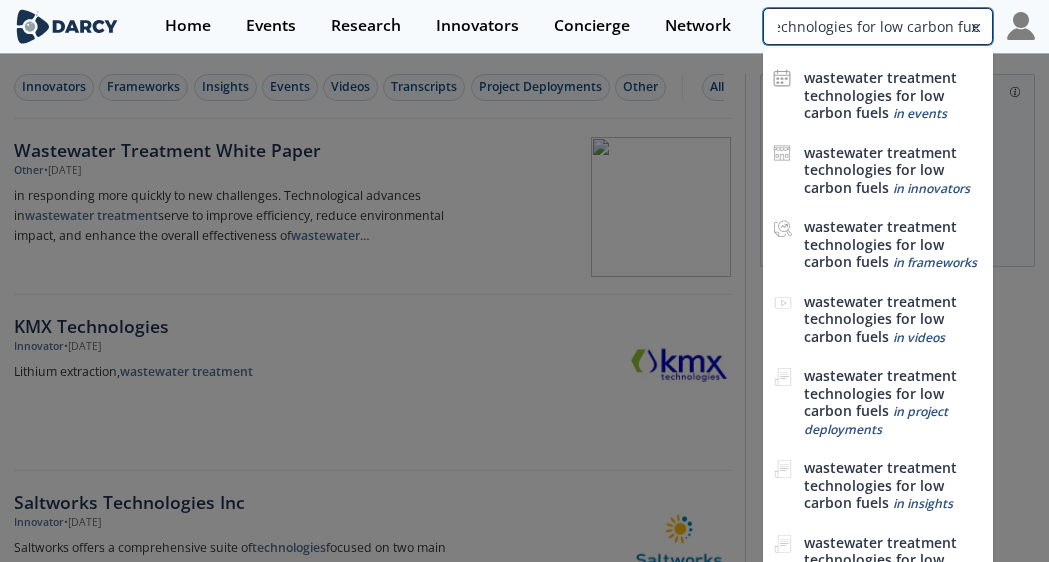 type on "wastewater treatment technologies for low carbon fuels" 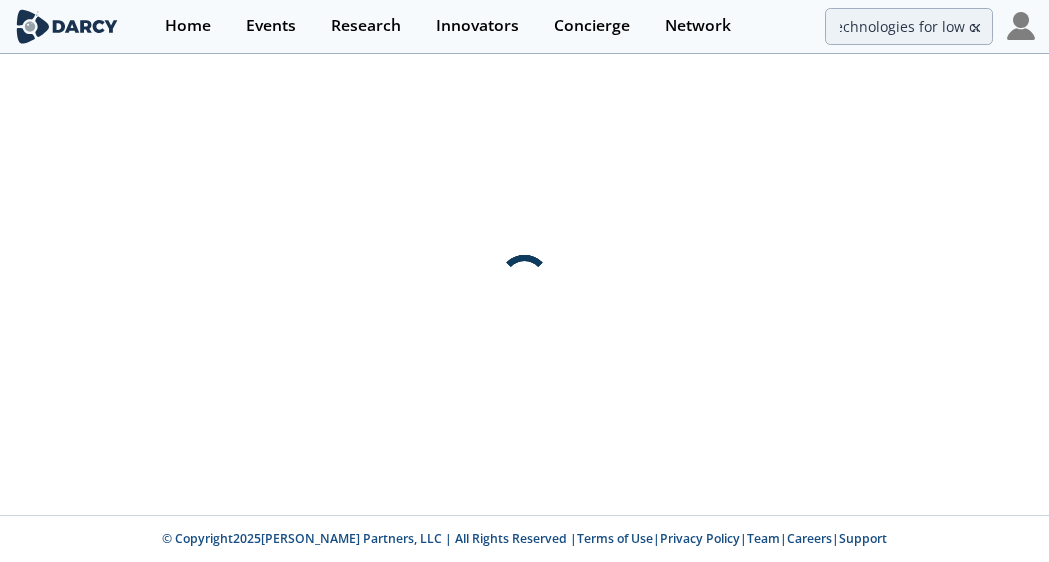 scroll, scrollTop: 0, scrollLeft: 0, axis: both 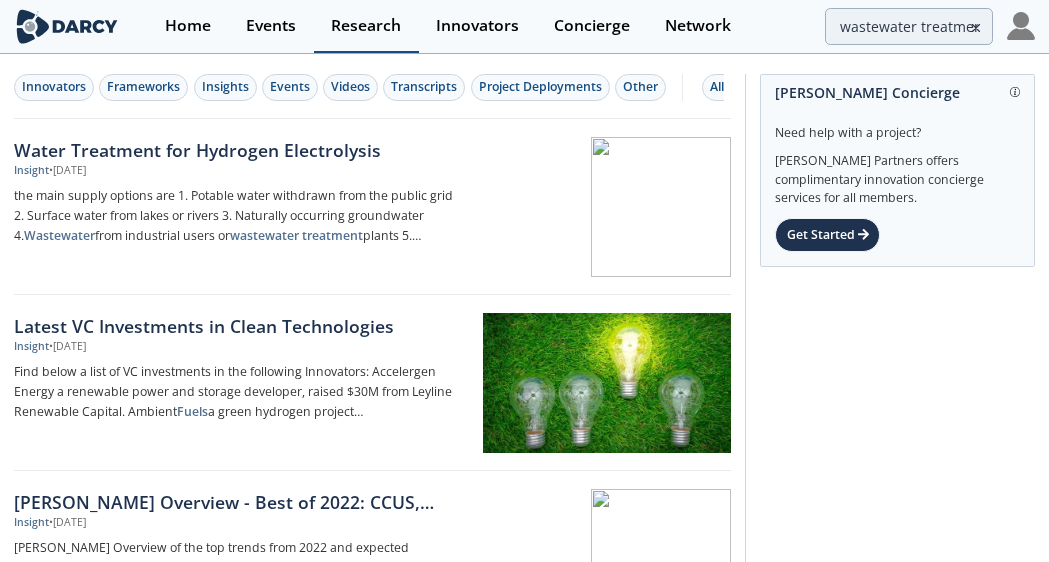 click on "Research" at bounding box center [366, 26] 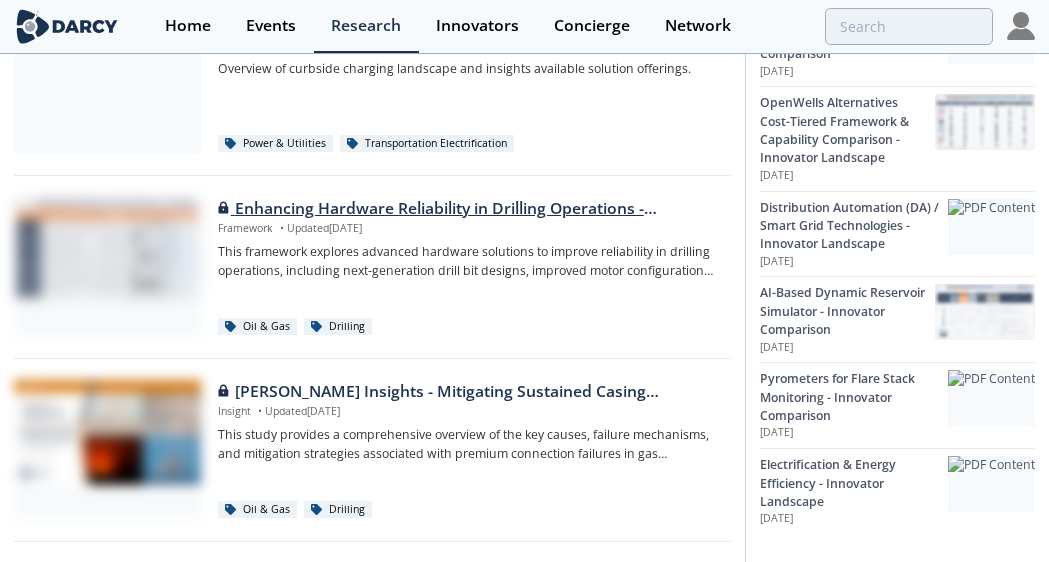 scroll, scrollTop: 1200, scrollLeft: 0, axis: vertical 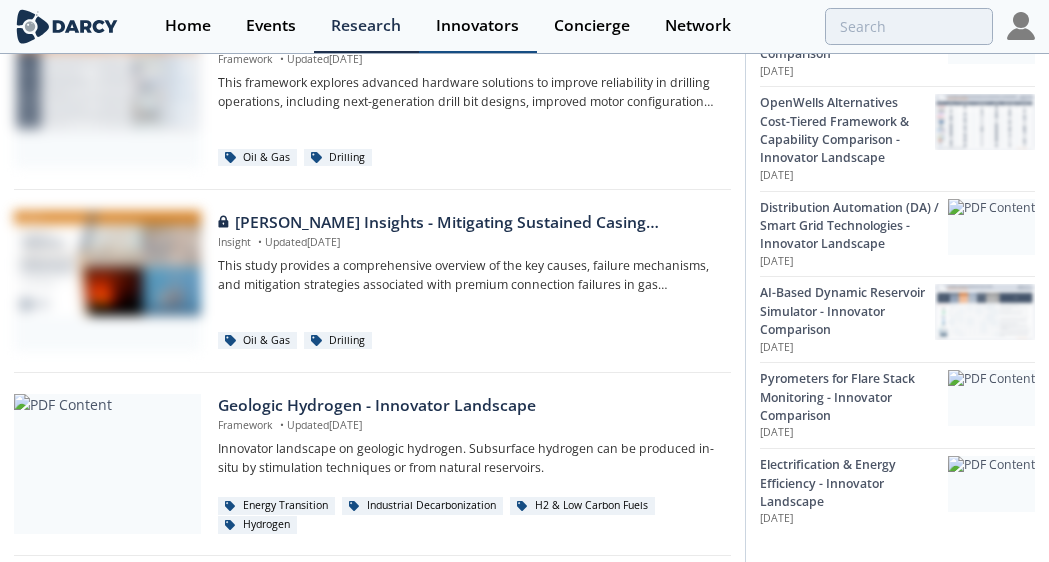 click on "Innovators" at bounding box center [477, 26] 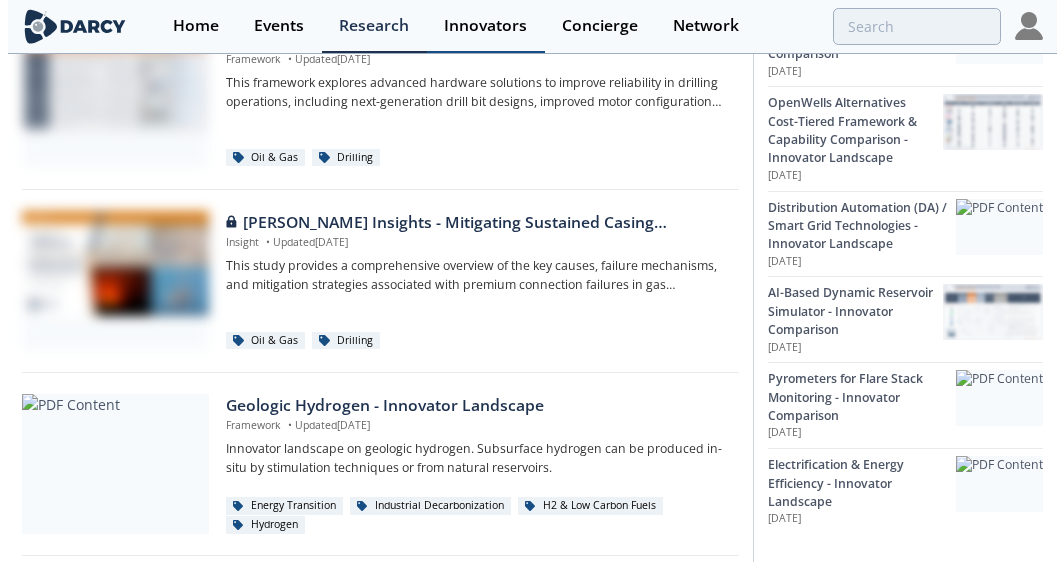 scroll, scrollTop: 0, scrollLeft: 0, axis: both 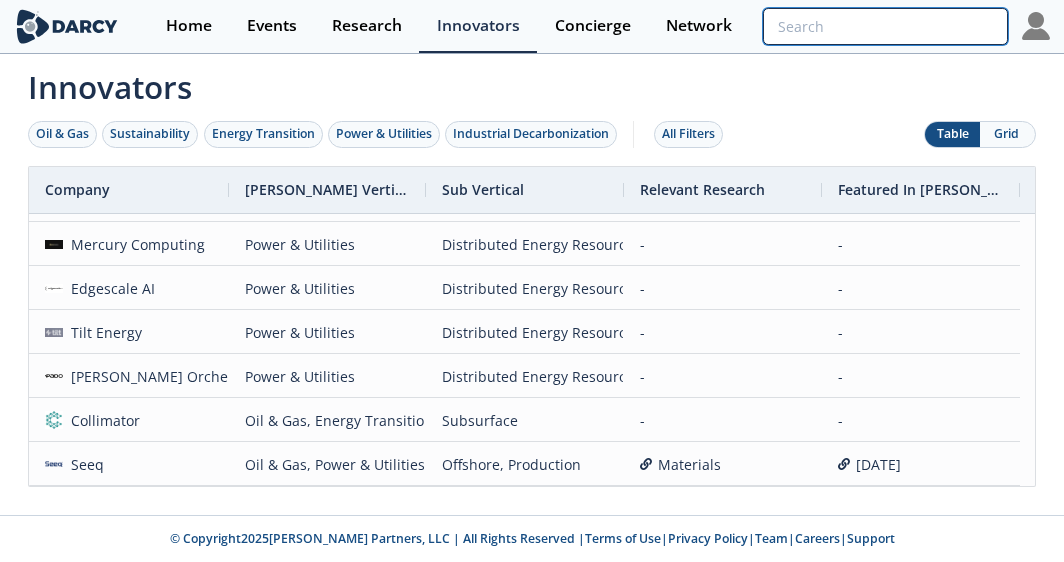 click at bounding box center (885, 26) 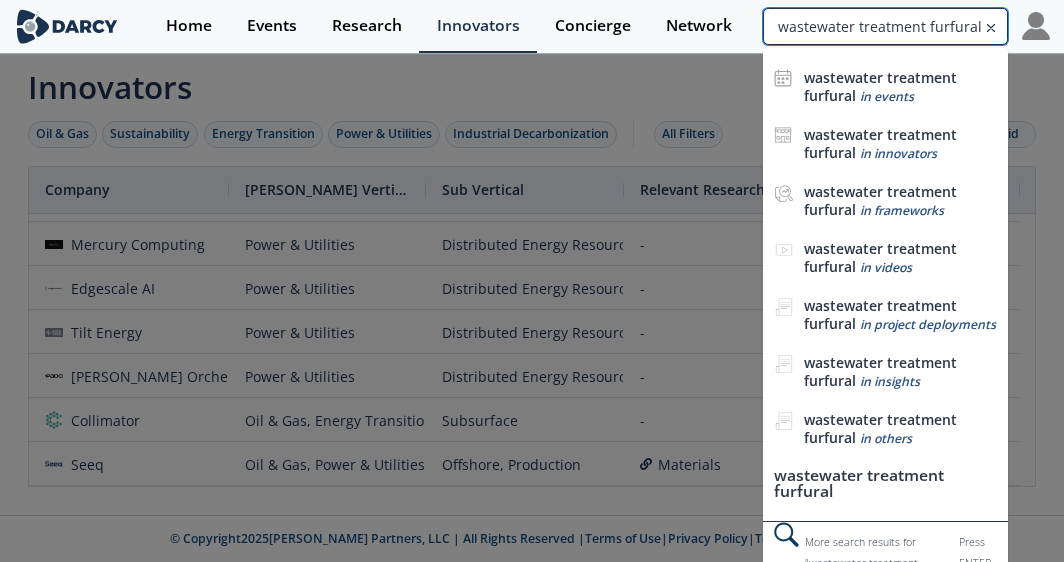 type on "wastewater treatment furfural" 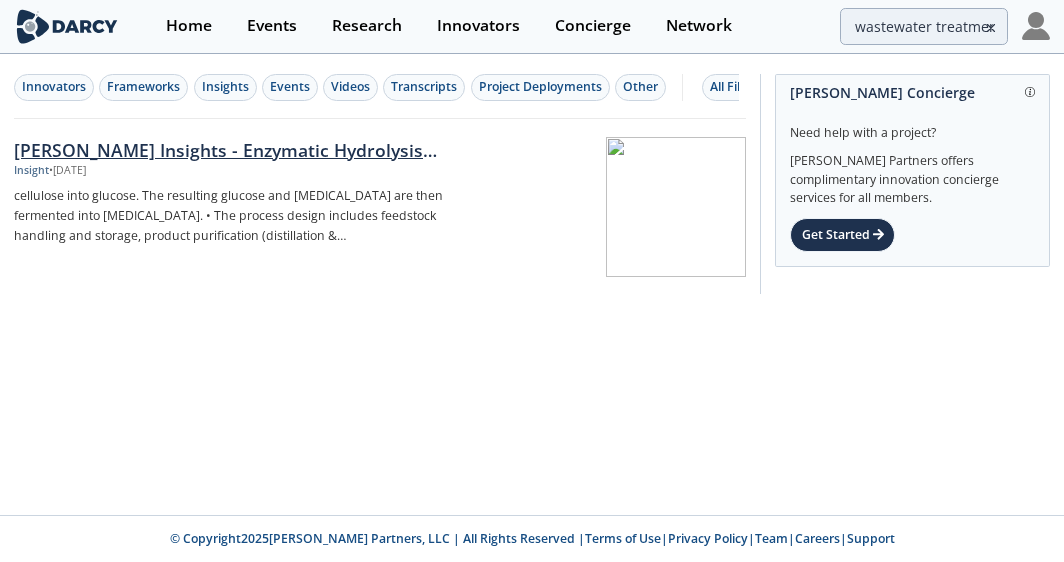 click on "[PERSON_NAME] Insights - Enzymatic Hydrolysis Overview" at bounding box center [247, 150] 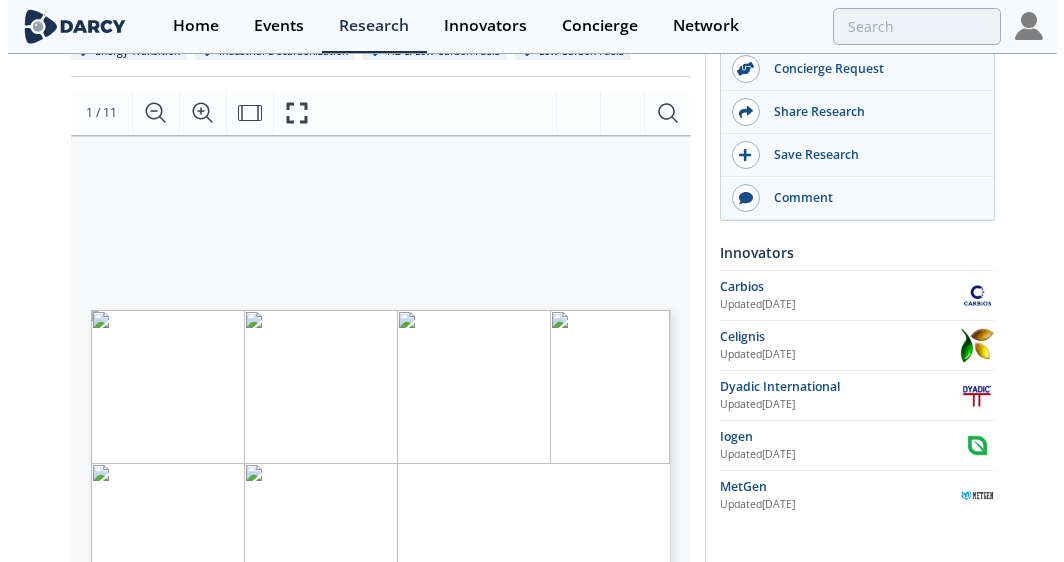 scroll, scrollTop: 300, scrollLeft: 0, axis: vertical 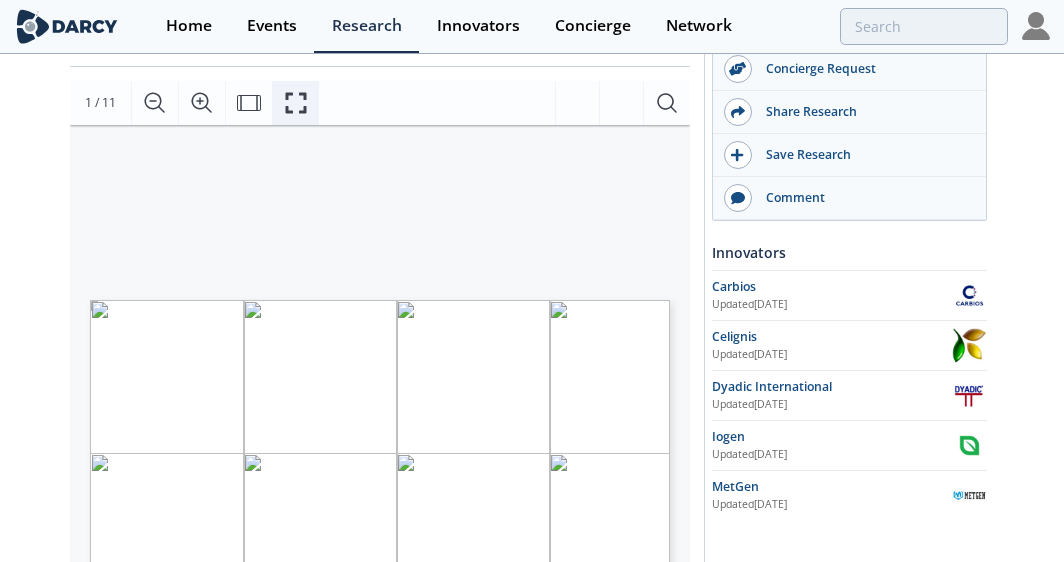 click 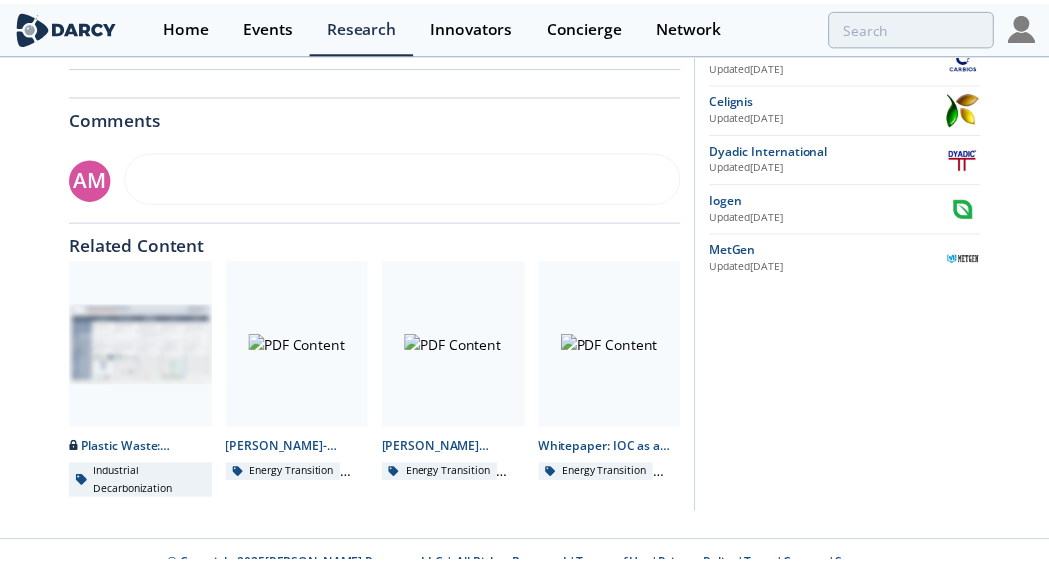 scroll, scrollTop: 0, scrollLeft: 0, axis: both 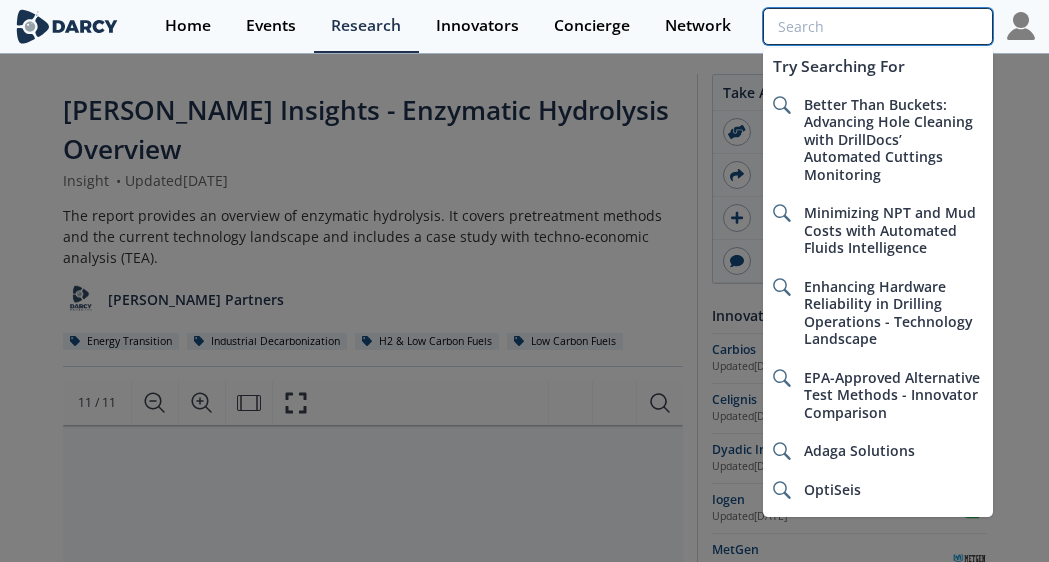click at bounding box center [878, 26] 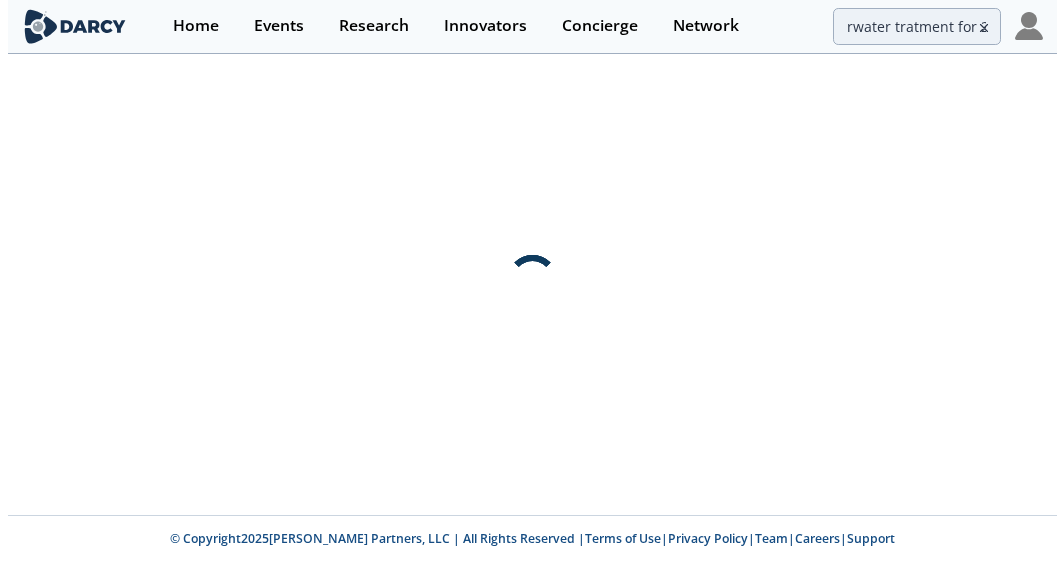 scroll, scrollTop: 0, scrollLeft: 0, axis: both 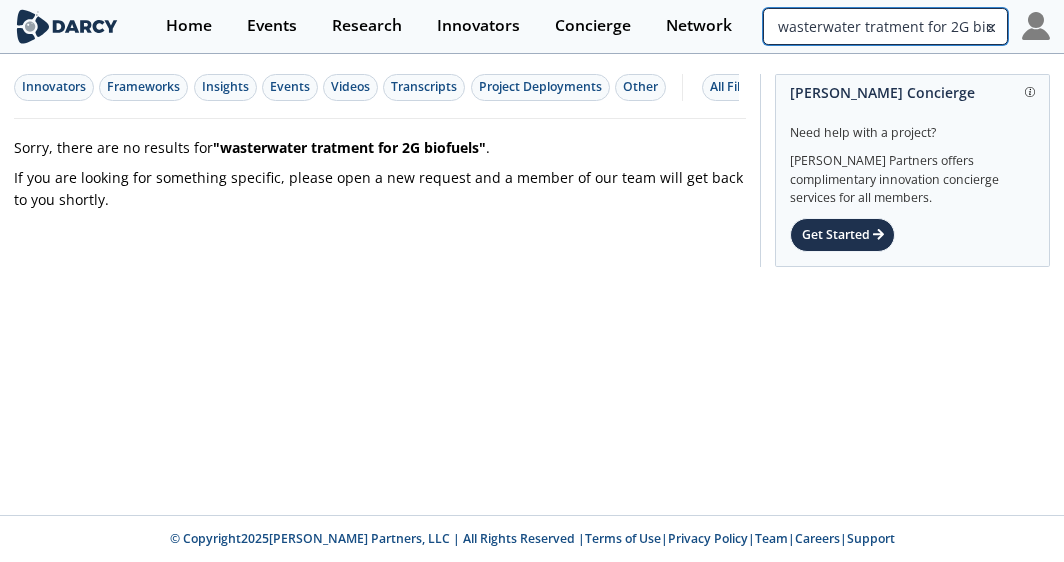click on "wasterwater tratment for 2G biofuels" at bounding box center [885, 26] 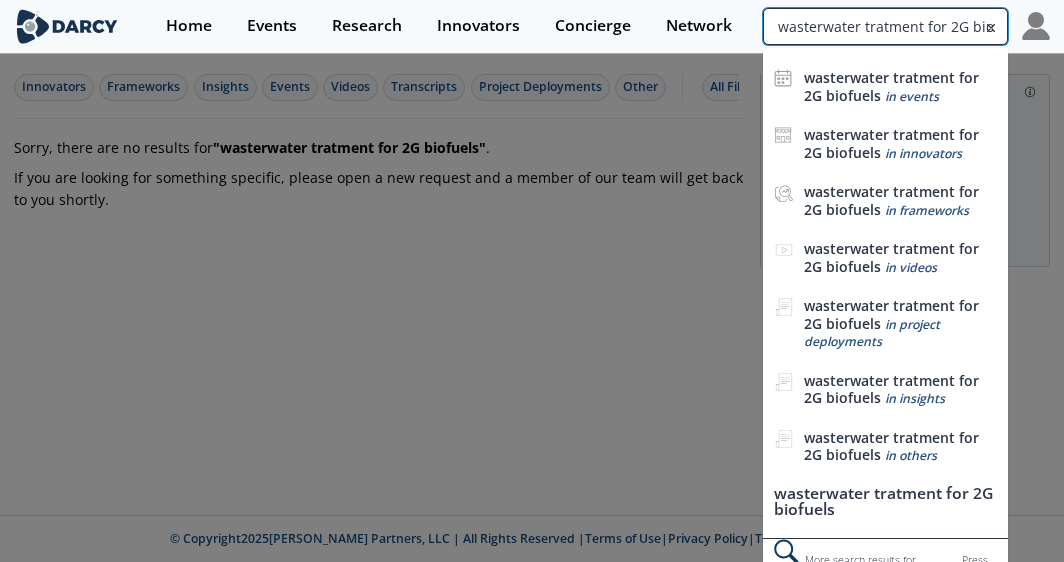 drag, startPoint x: 875, startPoint y: 25, endPoint x: 899, endPoint y: 25, distance: 24 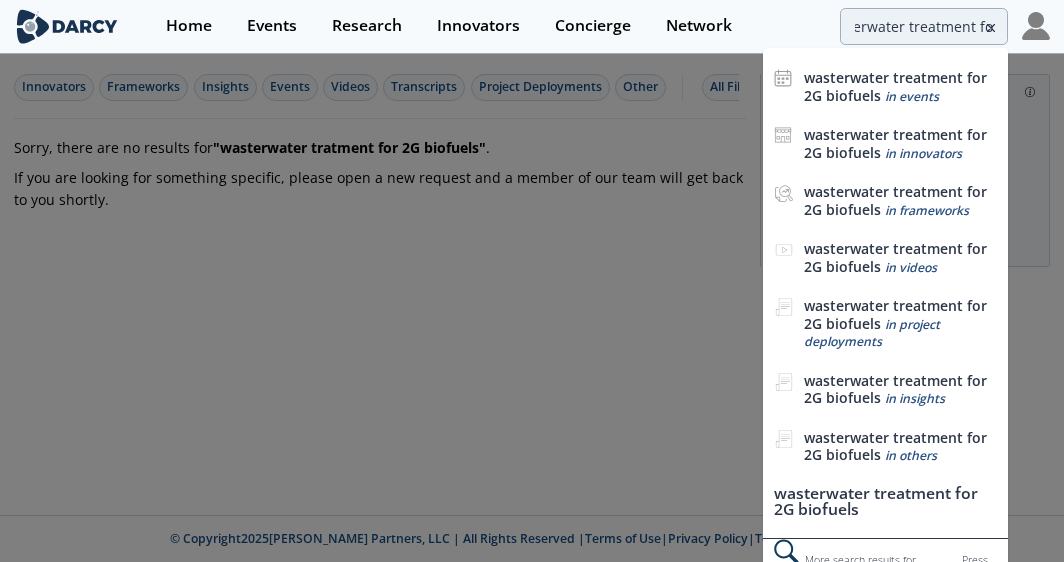 scroll, scrollTop: 0, scrollLeft: 0, axis: both 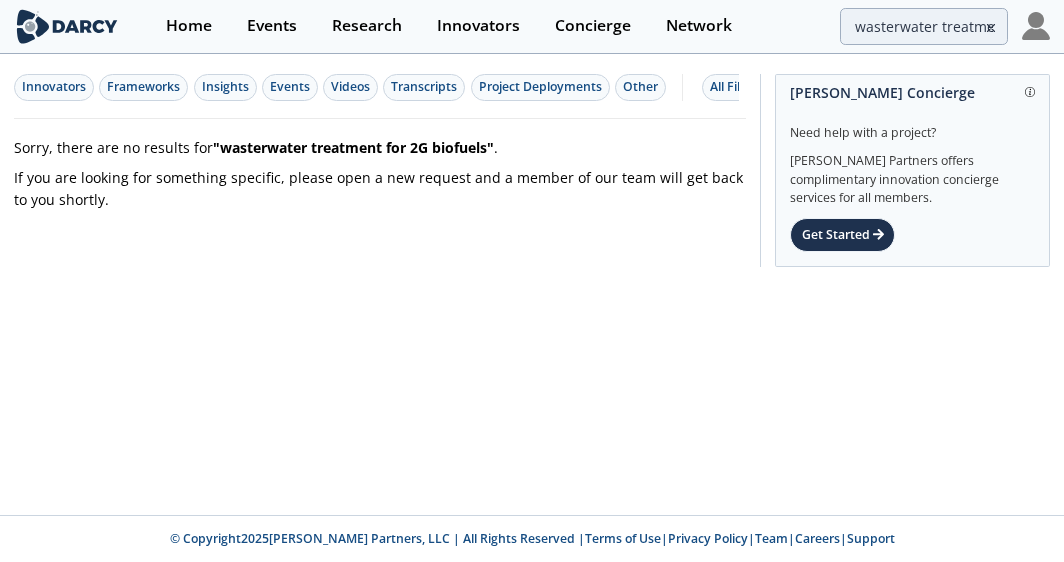 click on "Home
Events
Research
Innovators
Concierge
Network
wasterwater treatment for 2G biofuels" at bounding box center (599, 26) 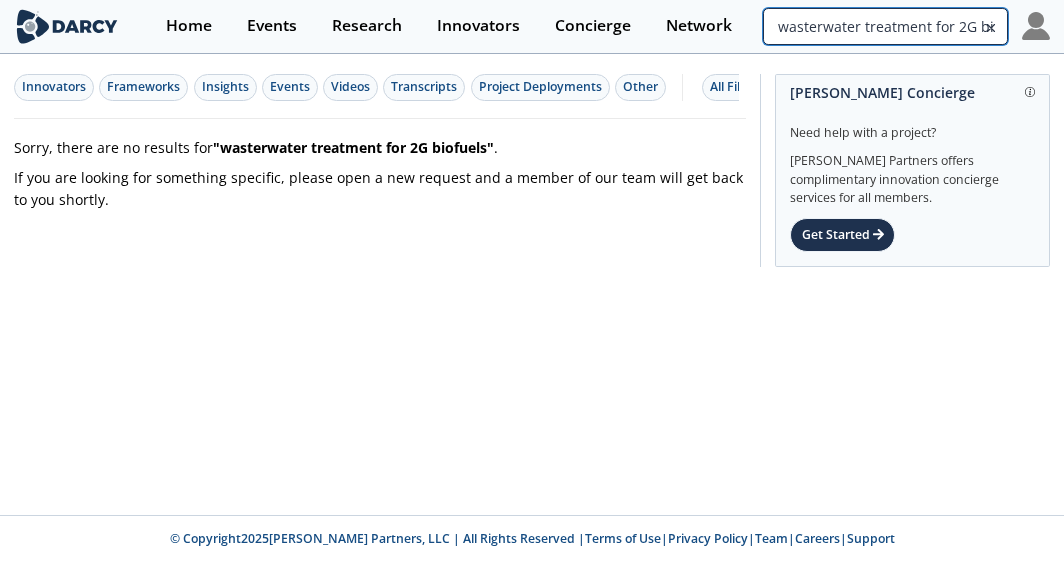click on "wasterwater treatment for 2G biofuels" at bounding box center [885, 26] 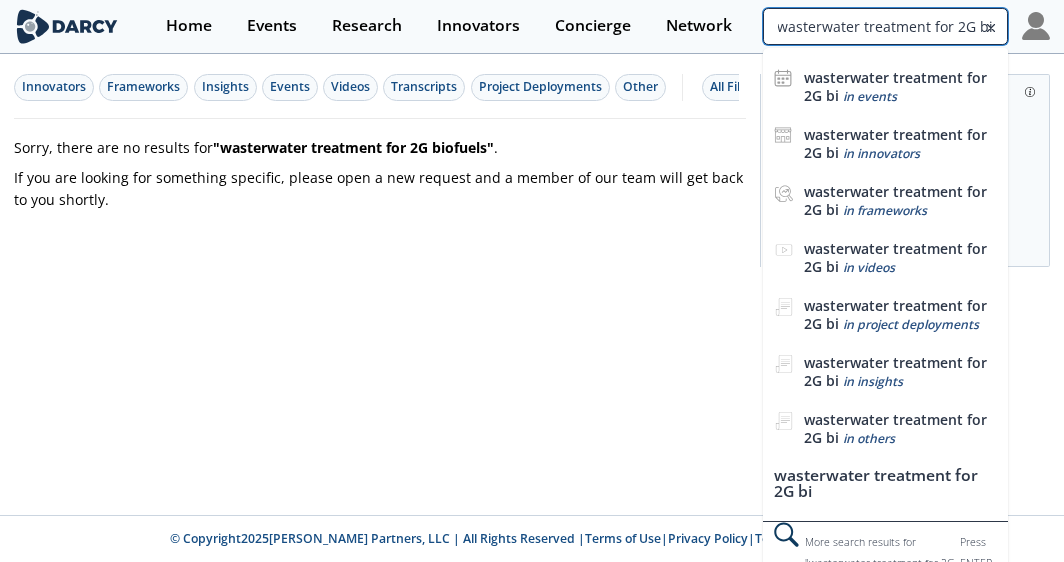 scroll, scrollTop: 0, scrollLeft: 0, axis: both 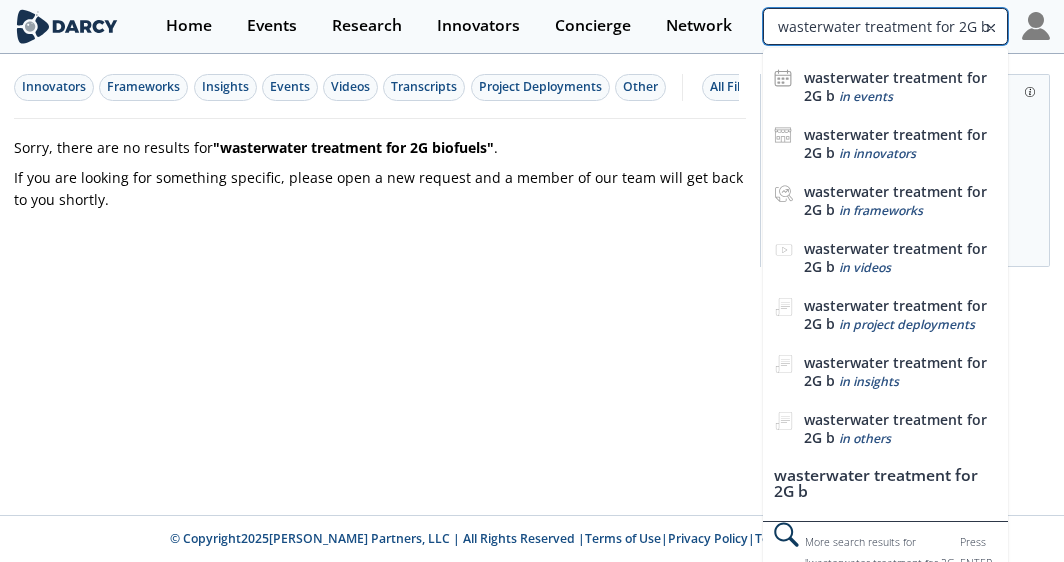 click on "wasterwater treatment for 2G b" at bounding box center [885, 26] 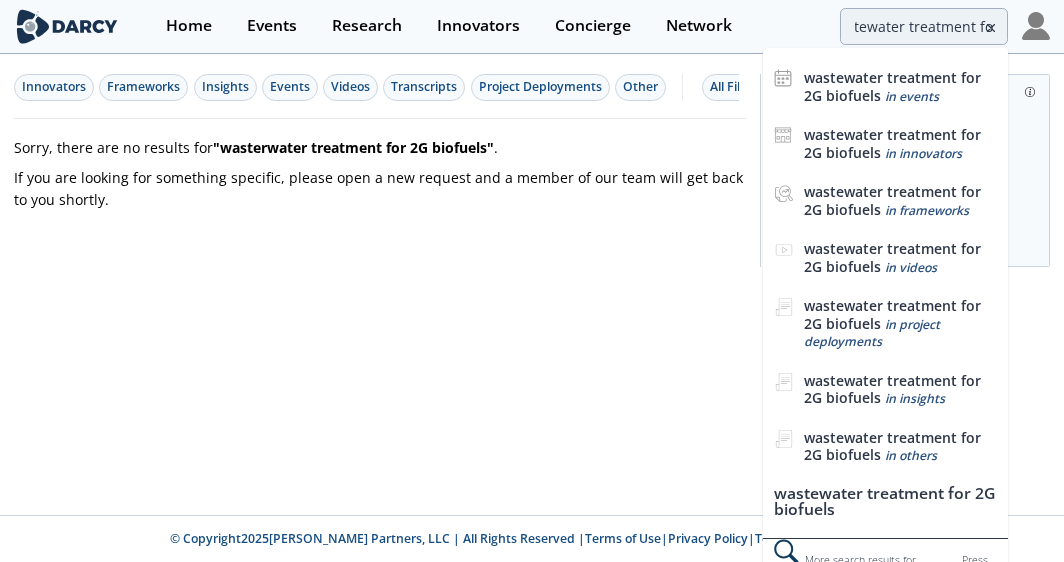 scroll, scrollTop: 0, scrollLeft: 0, axis: both 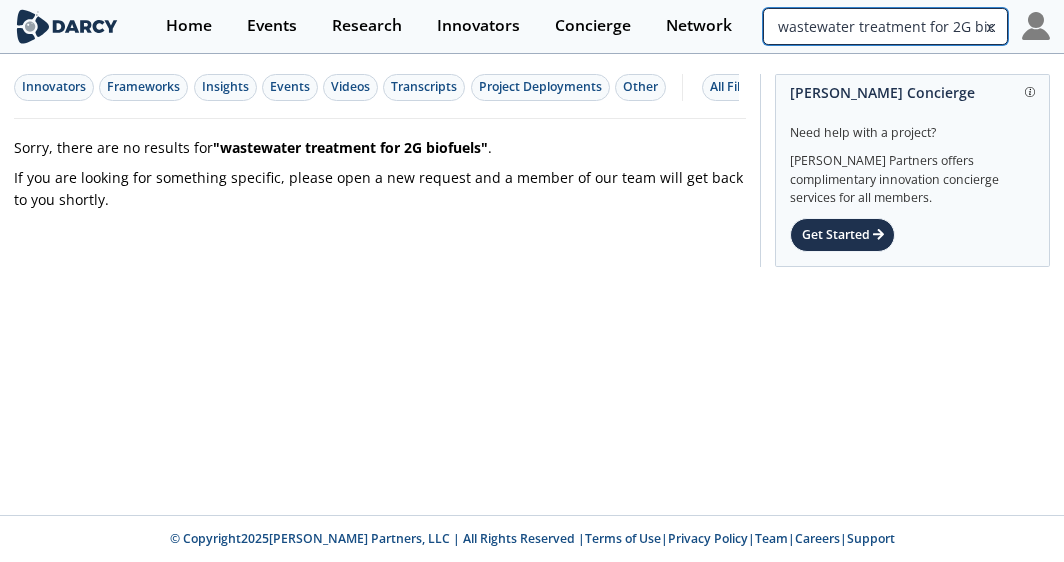 click on "wastewater treatment for 2G biofuels" at bounding box center (885, 26) 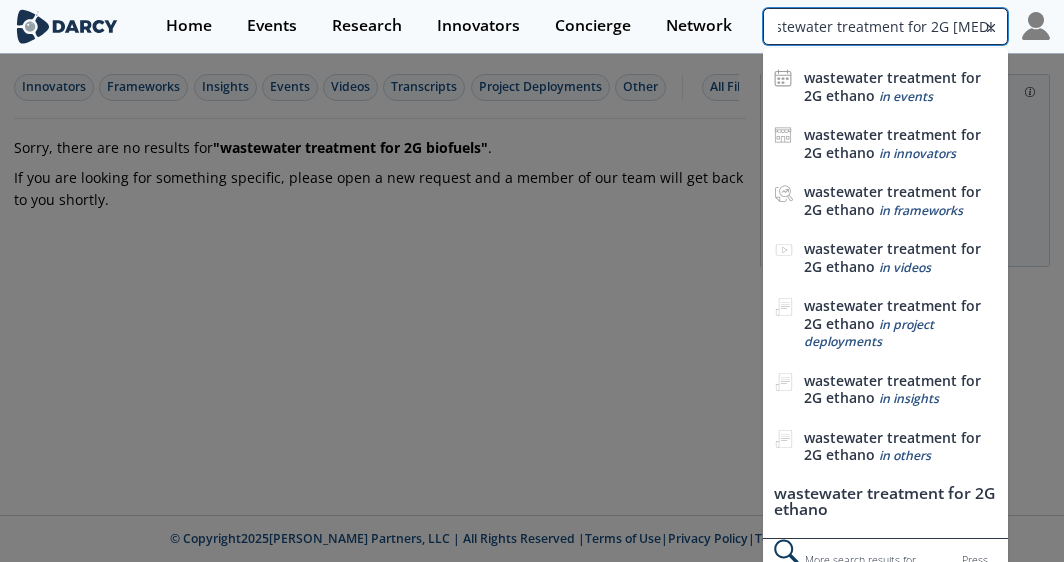 scroll, scrollTop: 0, scrollLeft: 25, axis: horizontal 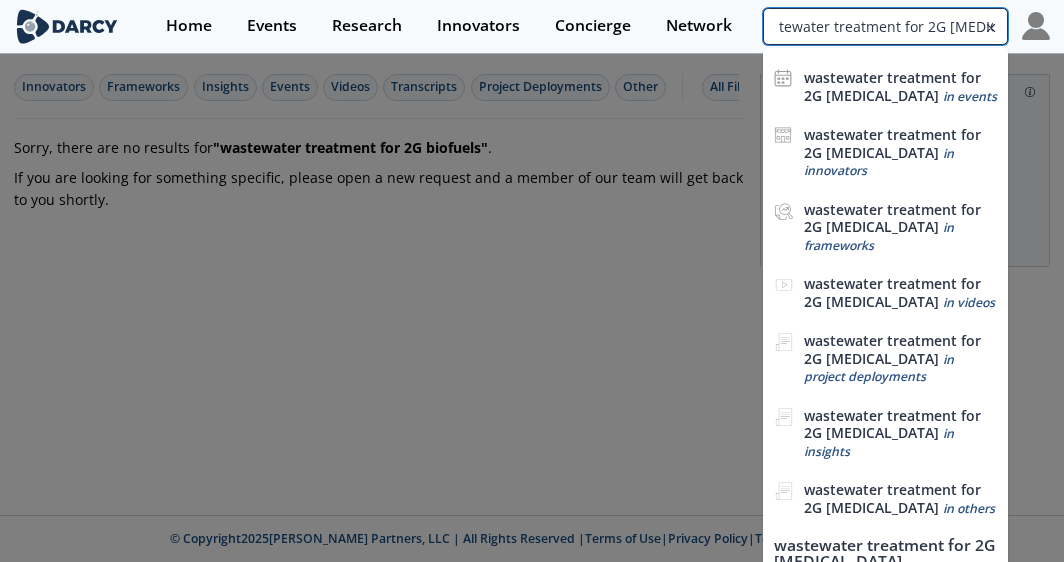 type on "wastewater treatment for 2G [MEDICAL_DATA]" 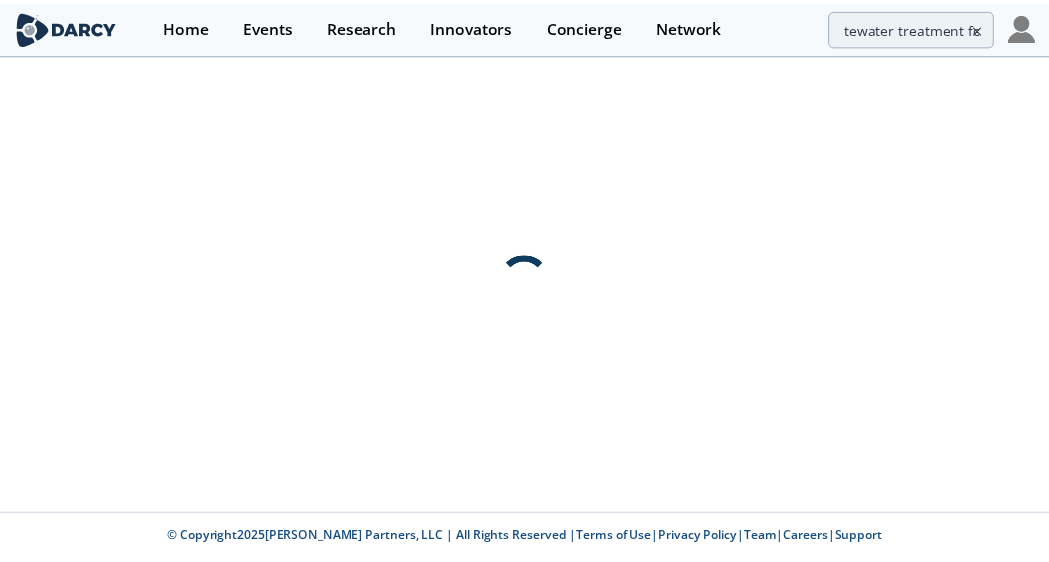 scroll, scrollTop: 0, scrollLeft: 0, axis: both 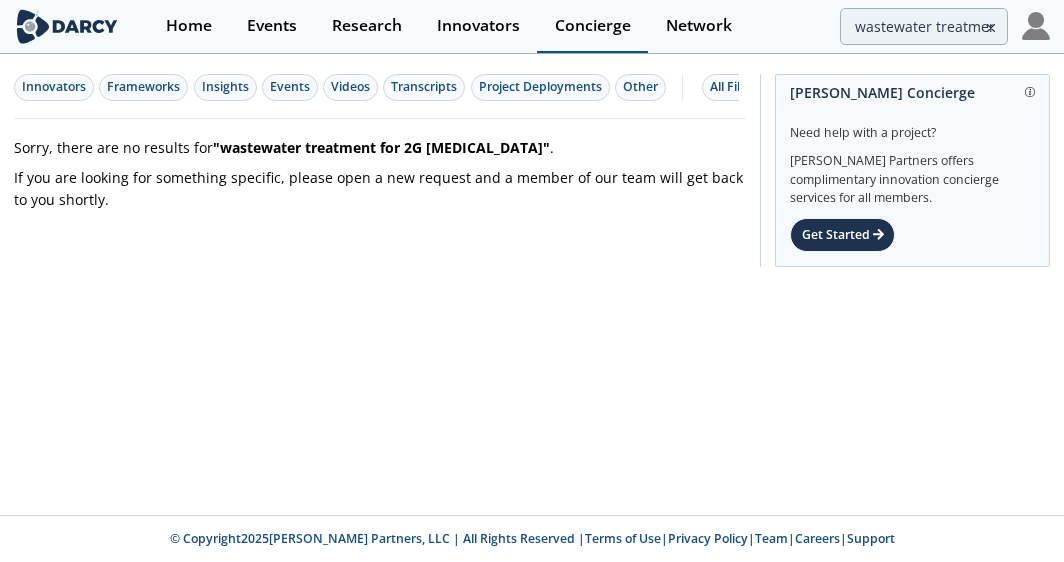 click on "Concierge" at bounding box center [593, 26] 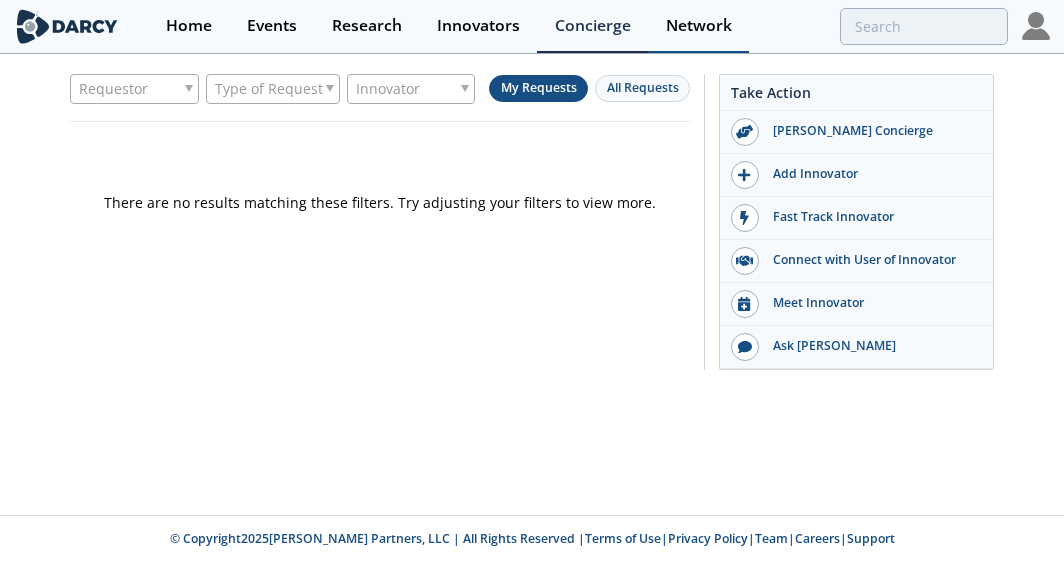 click on "Network" at bounding box center [699, 26] 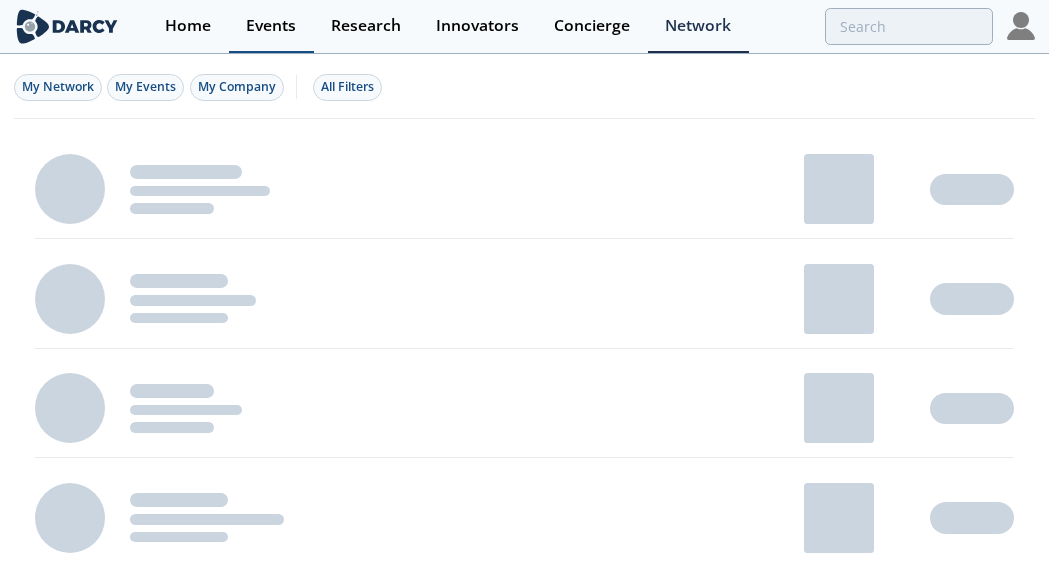click on "Events" at bounding box center (271, 26) 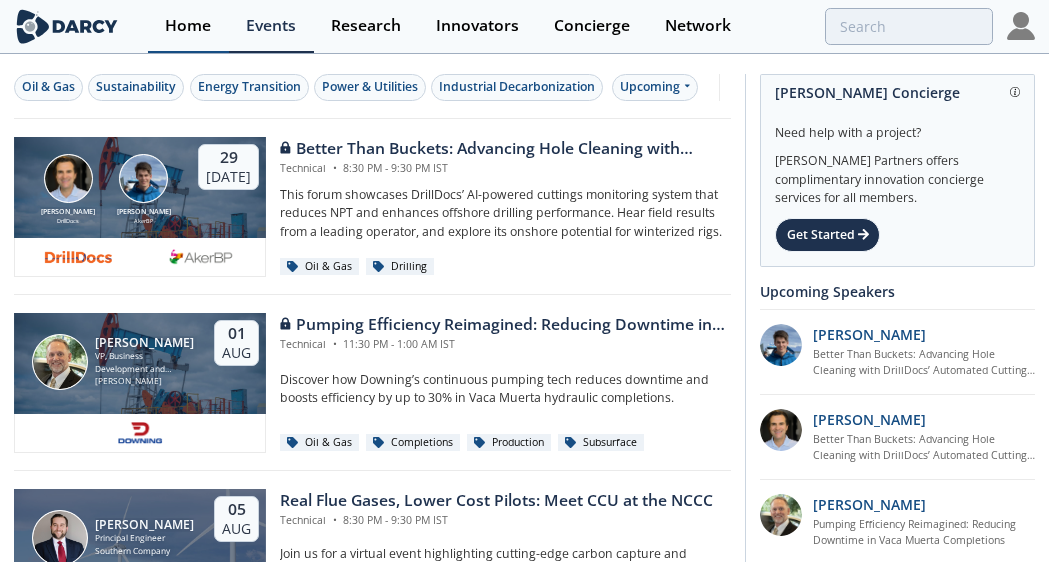 click on "Home" at bounding box center (188, 26) 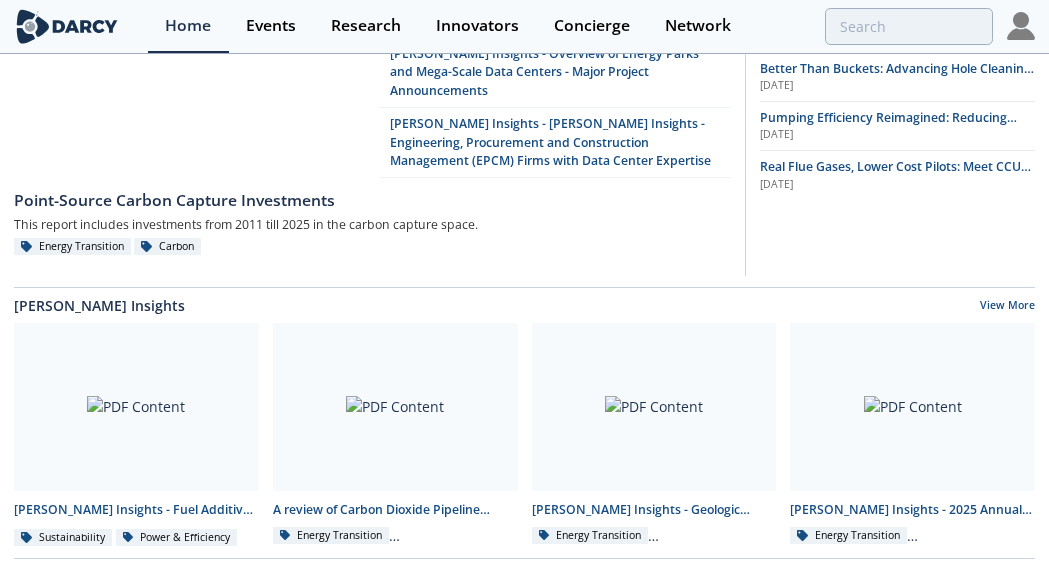scroll, scrollTop: 0, scrollLeft: 0, axis: both 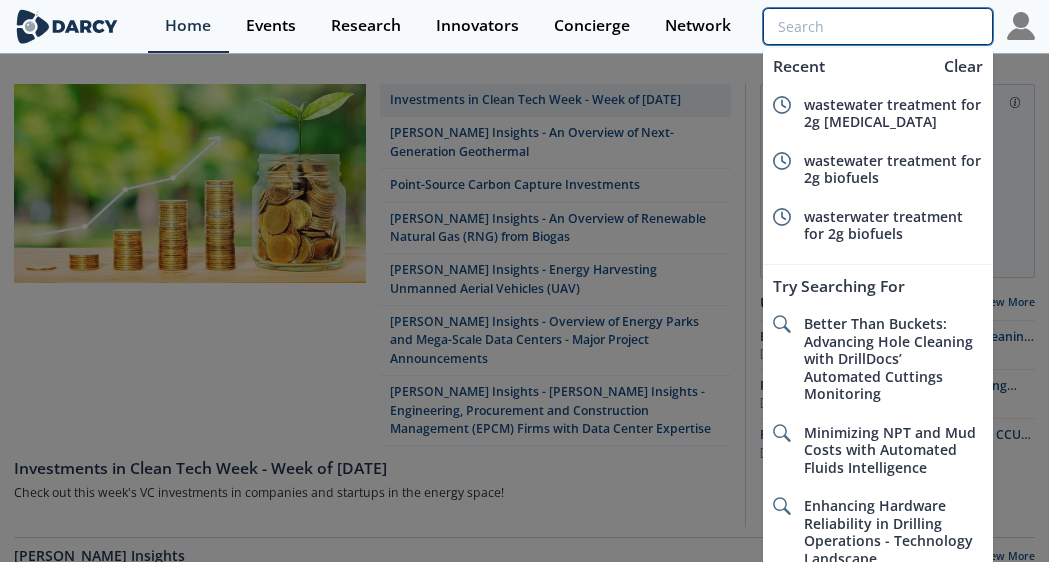 click at bounding box center (878, 26) 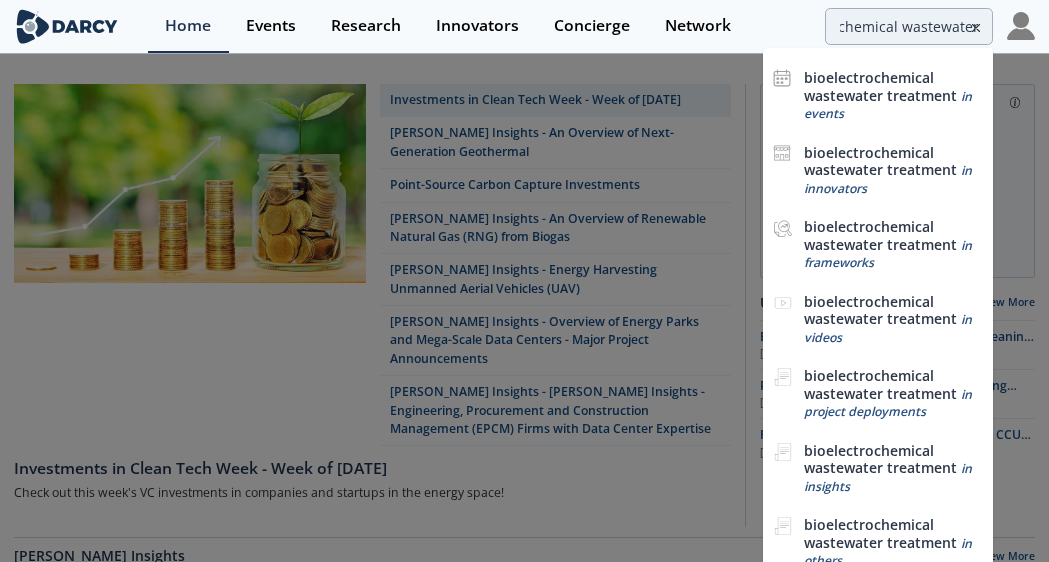 scroll, scrollTop: 0, scrollLeft: 0, axis: both 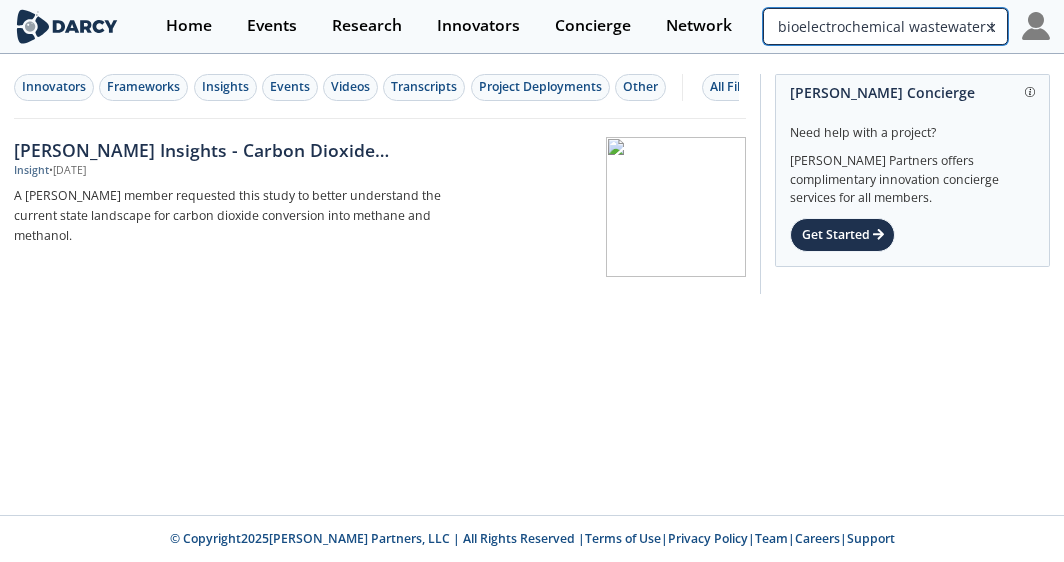 click on "bioelectrochemical wastewater treatment" at bounding box center [885, 26] 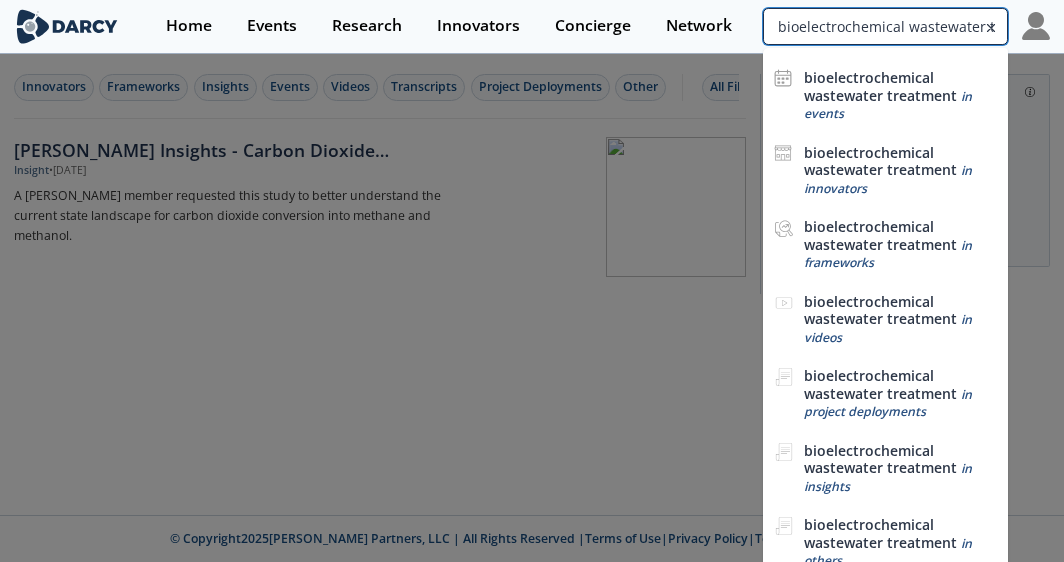 click on "bioelectrochemical wastewater treatment" at bounding box center (885, 26) 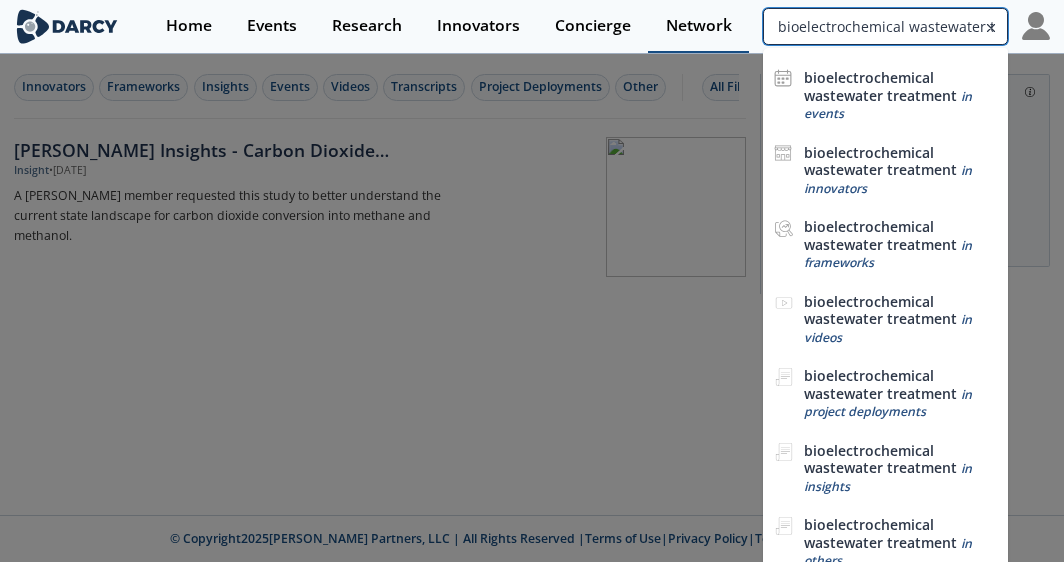 drag, startPoint x: 902, startPoint y: 25, endPoint x: 726, endPoint y: 15, distance: 176.28386 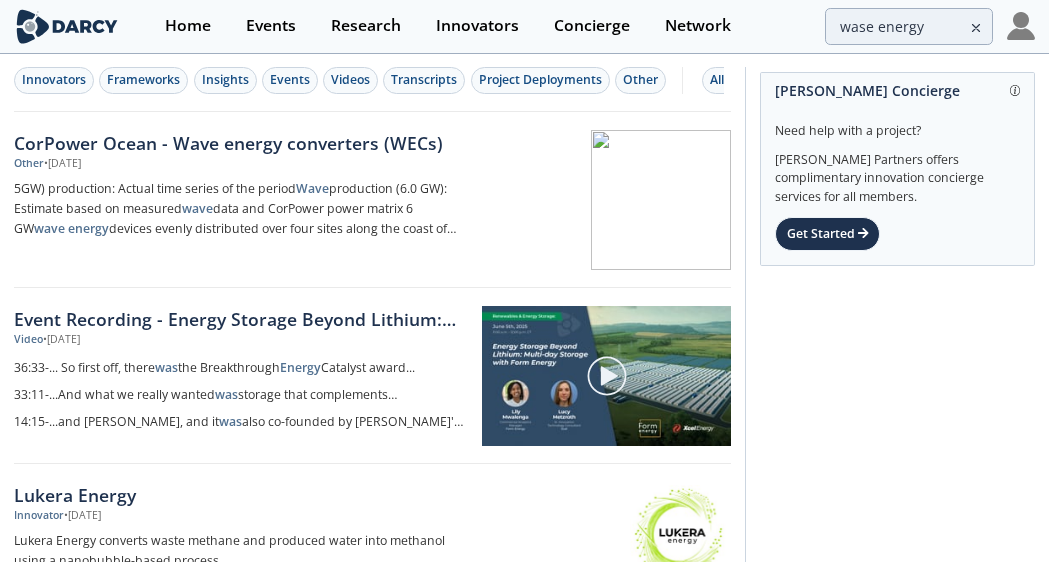 scroll, scrollTop: 0, scrollLeft: 0, axis: both 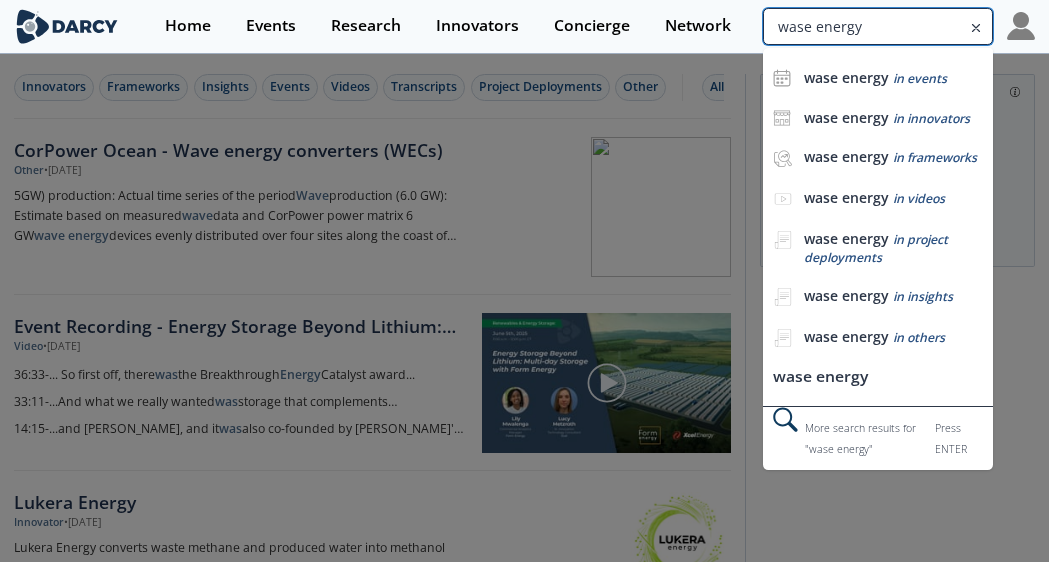 drag, startPoint x: 932, startPoint y: 25, endPoint x: 775, endPoint y: 26, distance: 157.00319 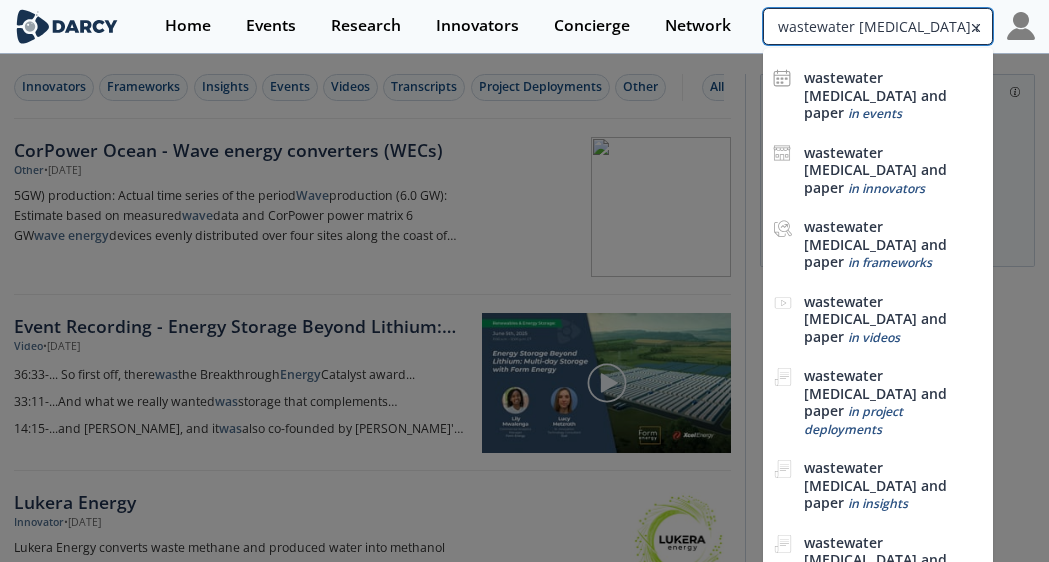 type on "wastewater [MEDICAL_DATA] and paper" 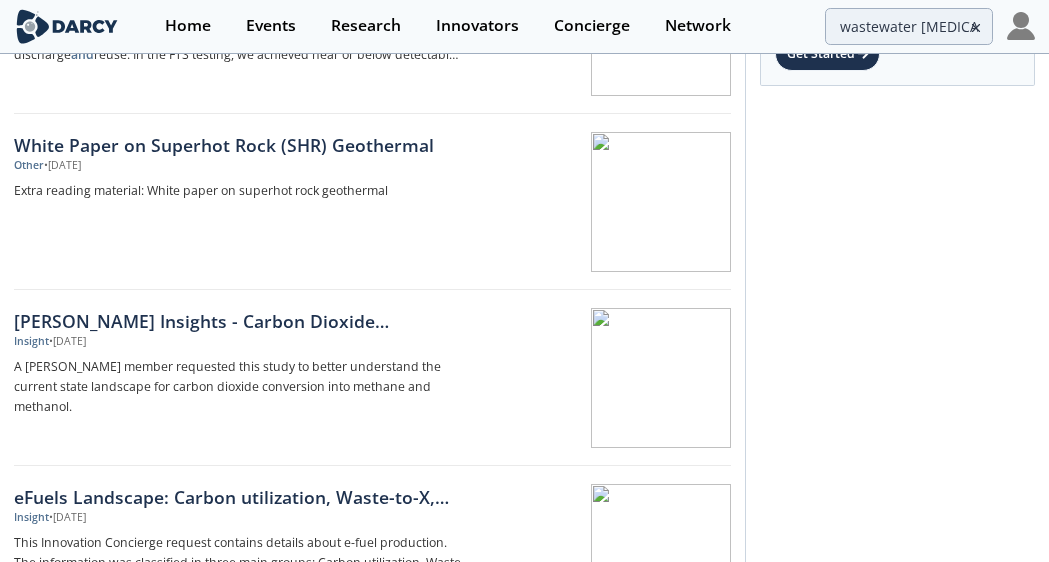 scroll, scrollTop: 0, scrollLeft: 0, axis: both 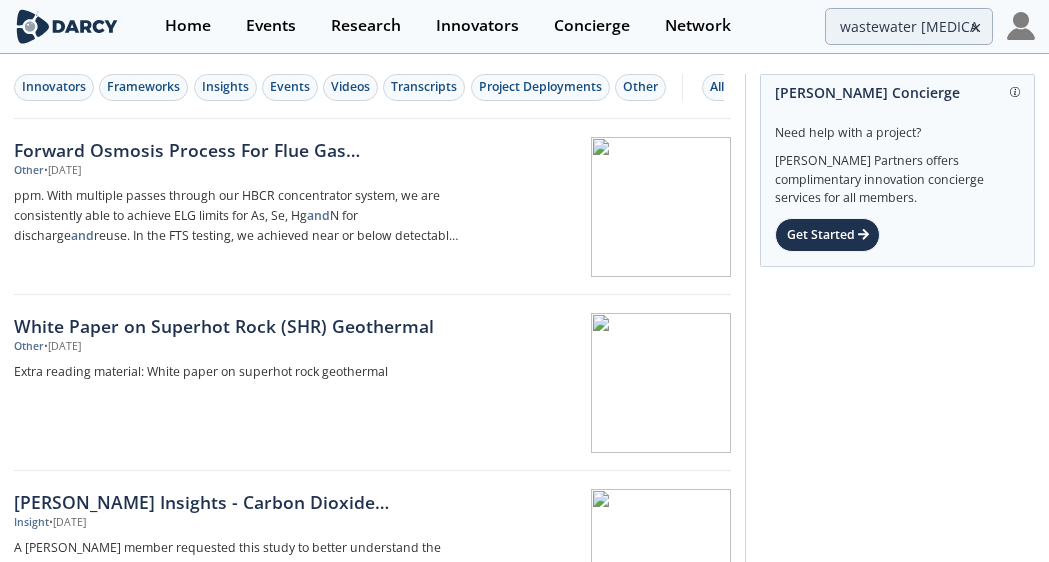 click 